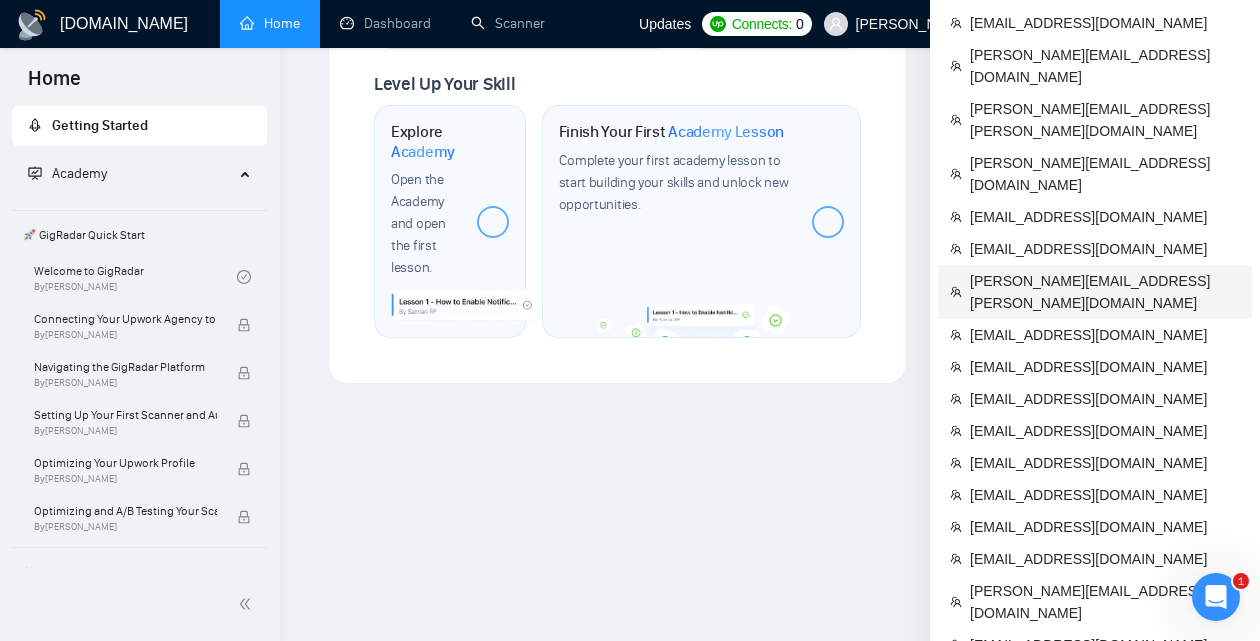 scroll, scrollTop: 1490, scrollLeft: 0, axis: vertical 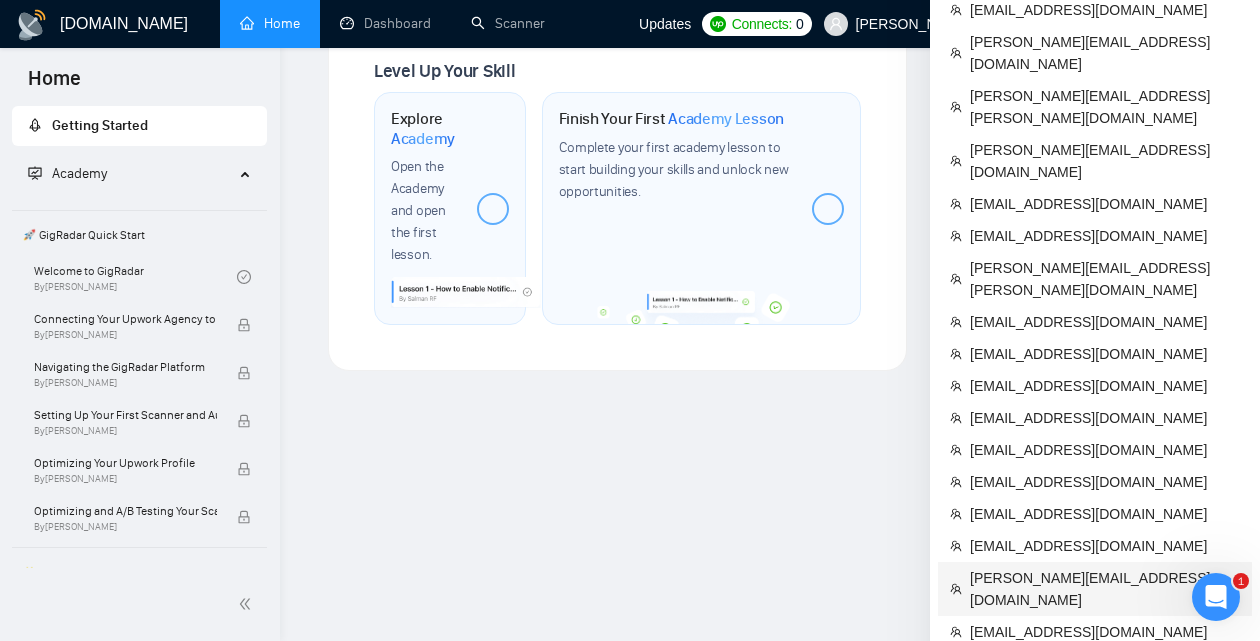 click on "[PERSON_NAME][EMAIL_ADDRESS][DOMAIN_NAME]" at bounding box center (1105, 589) 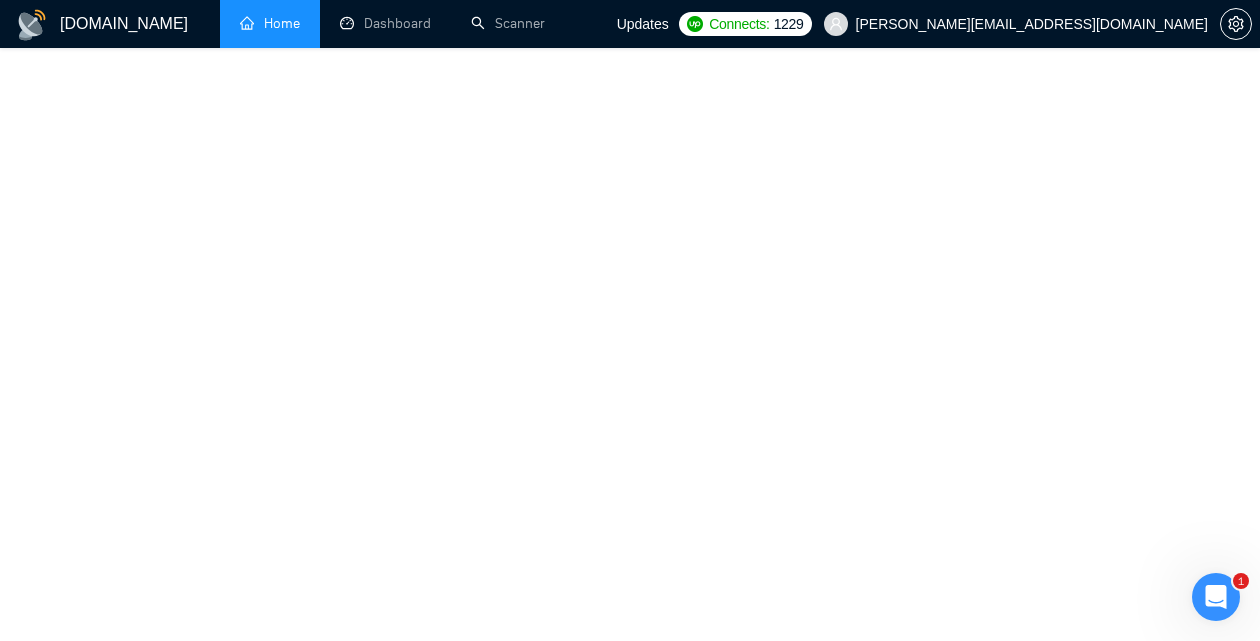 scroll, scrollTop: 0, scrollLeft: 0, axis: both 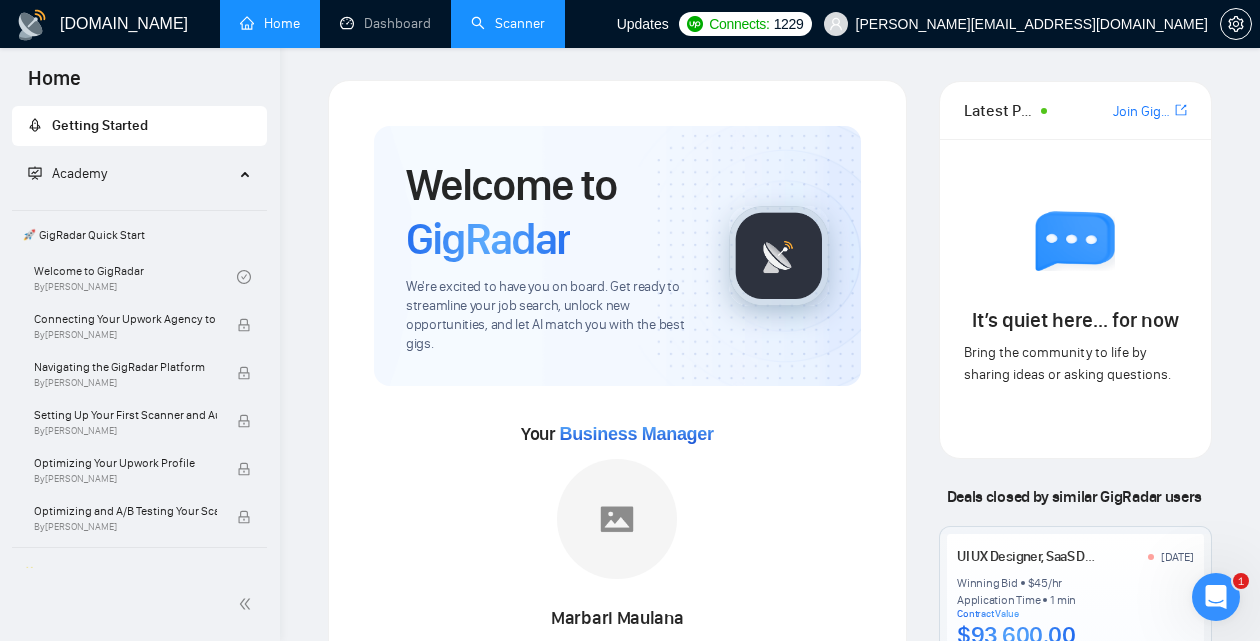 click on "Scanner" at bounding box center (508, 23) 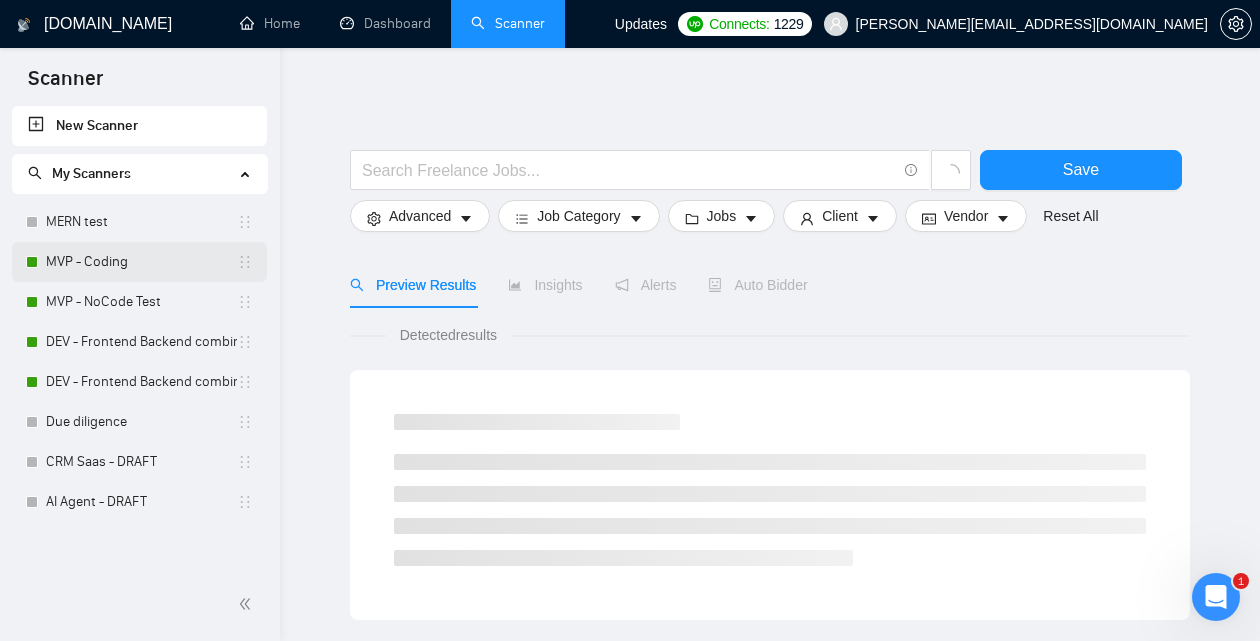 click on "MVP - Coding" at bounding box center (141, 262) 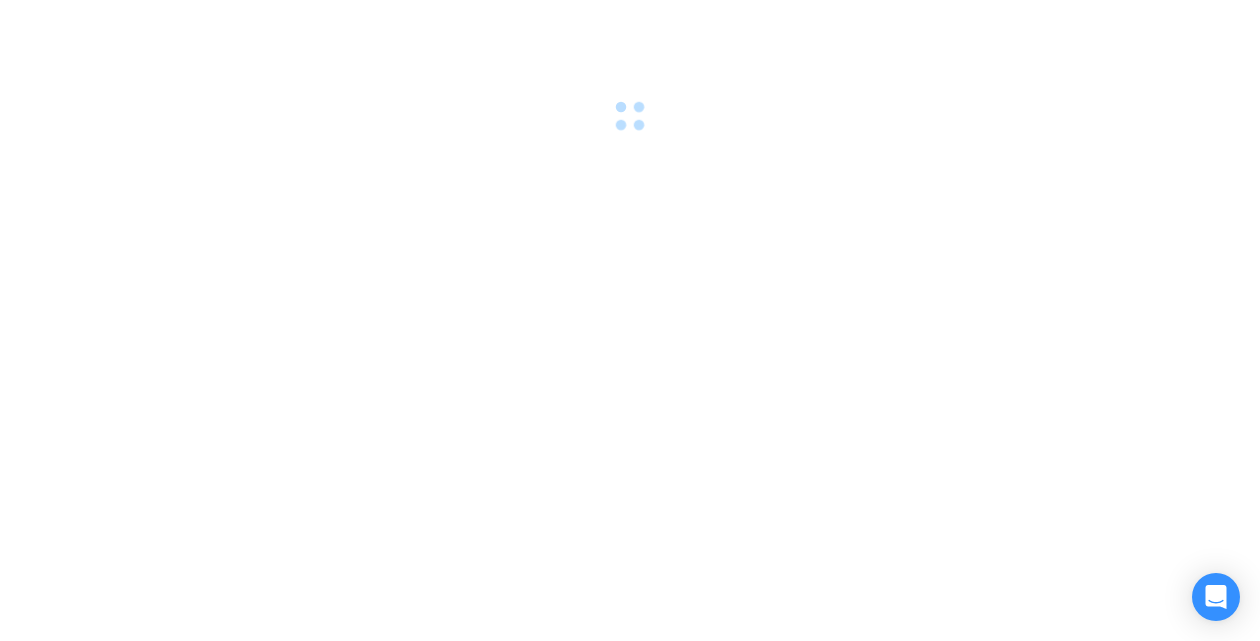 scroll, scrollTop: 0, scrollLeft: 0, axis: both 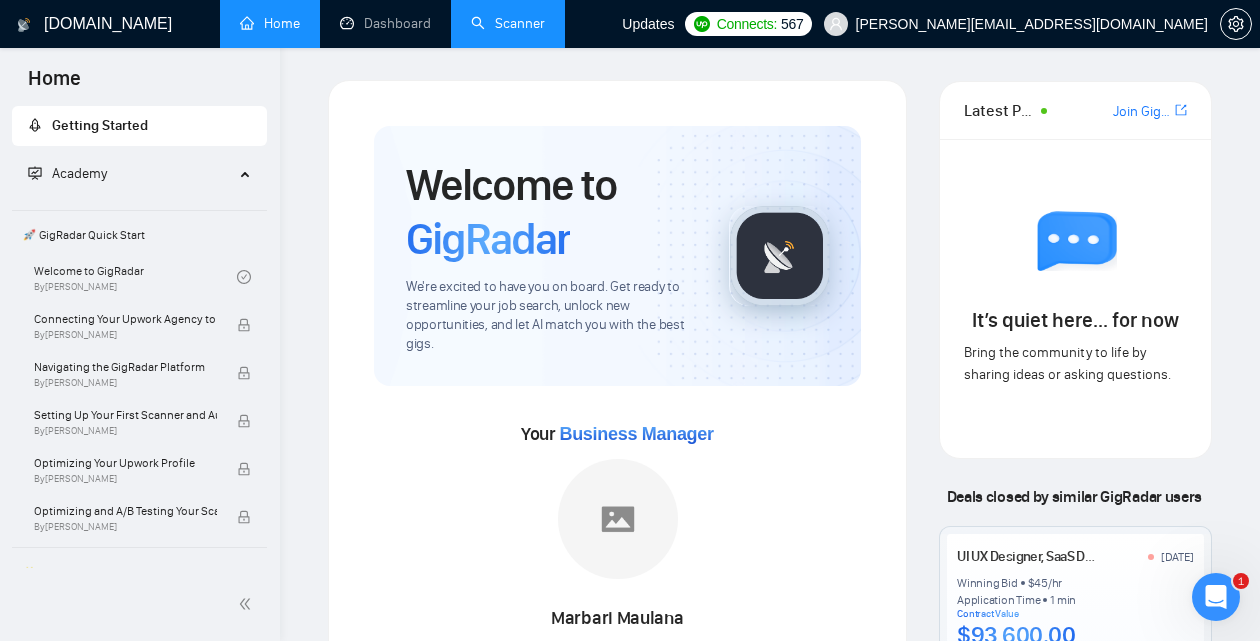 click on "Scanner" at bounding box center (508, 23) 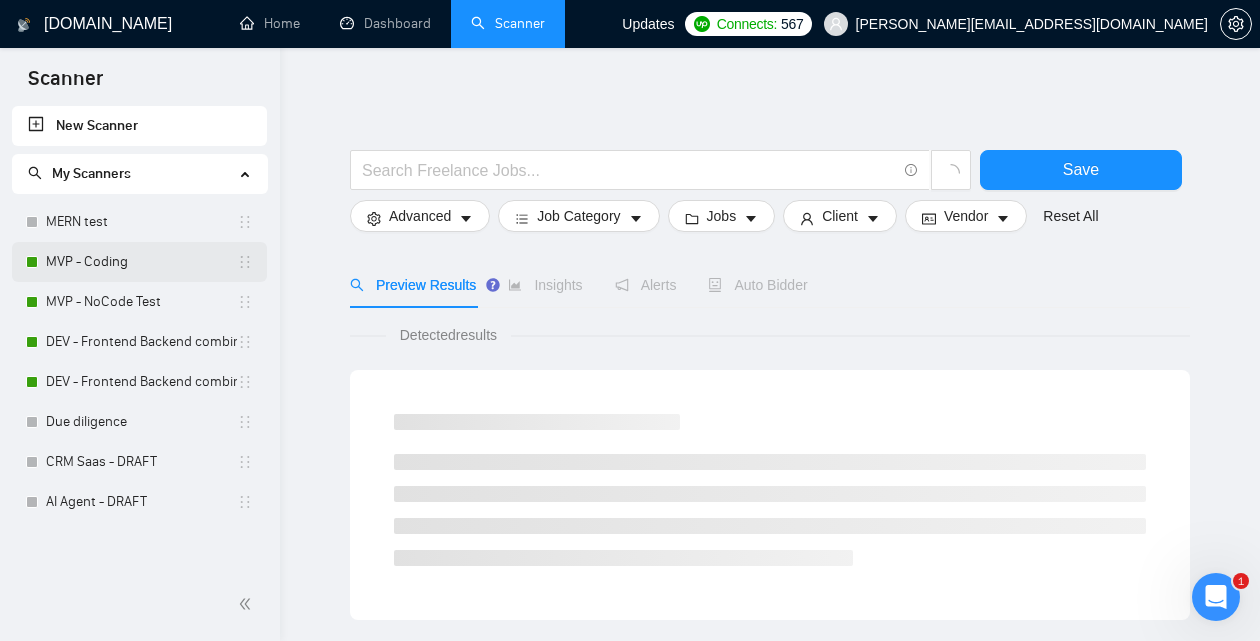 click on "MVP - Coding" at bounding box center (141, 262) 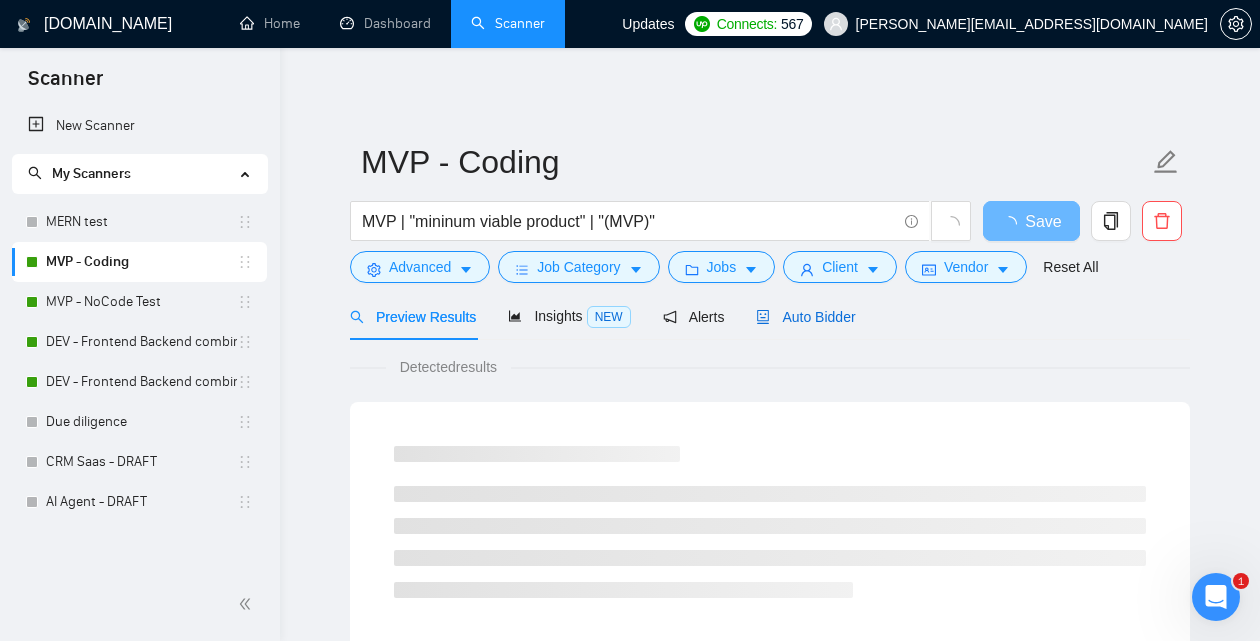 click on "Auto Bidder" at bounding box center (805, 317) 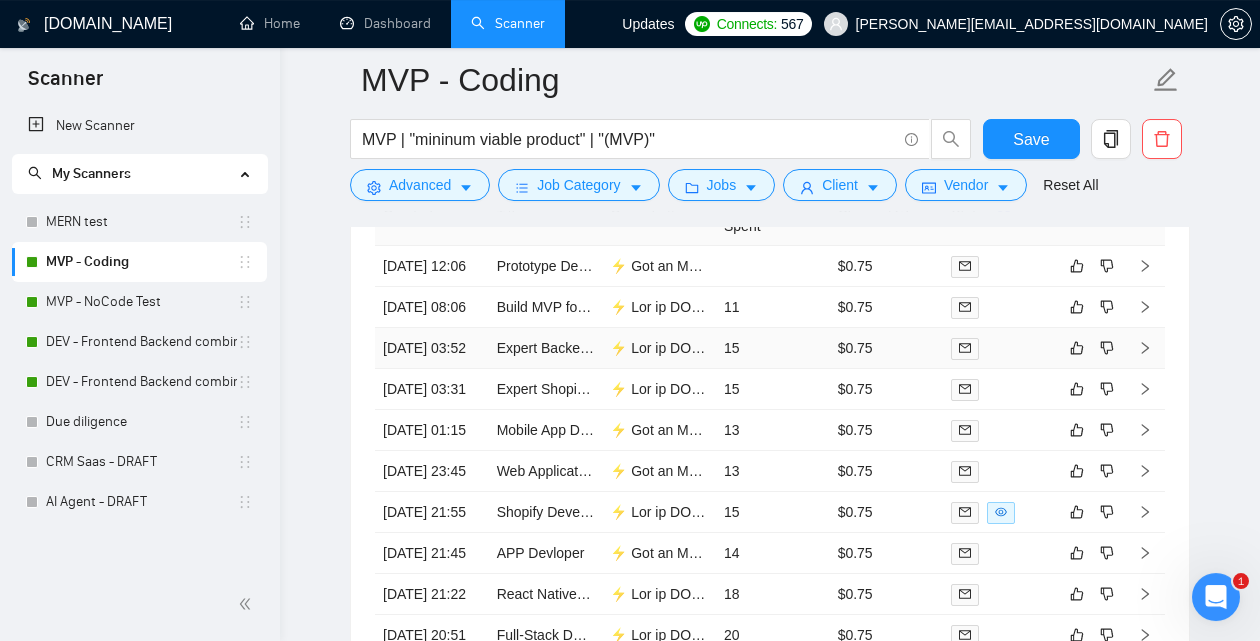 scroll, scrollTop: 4602, scrollLeft: 0, axis: vertical 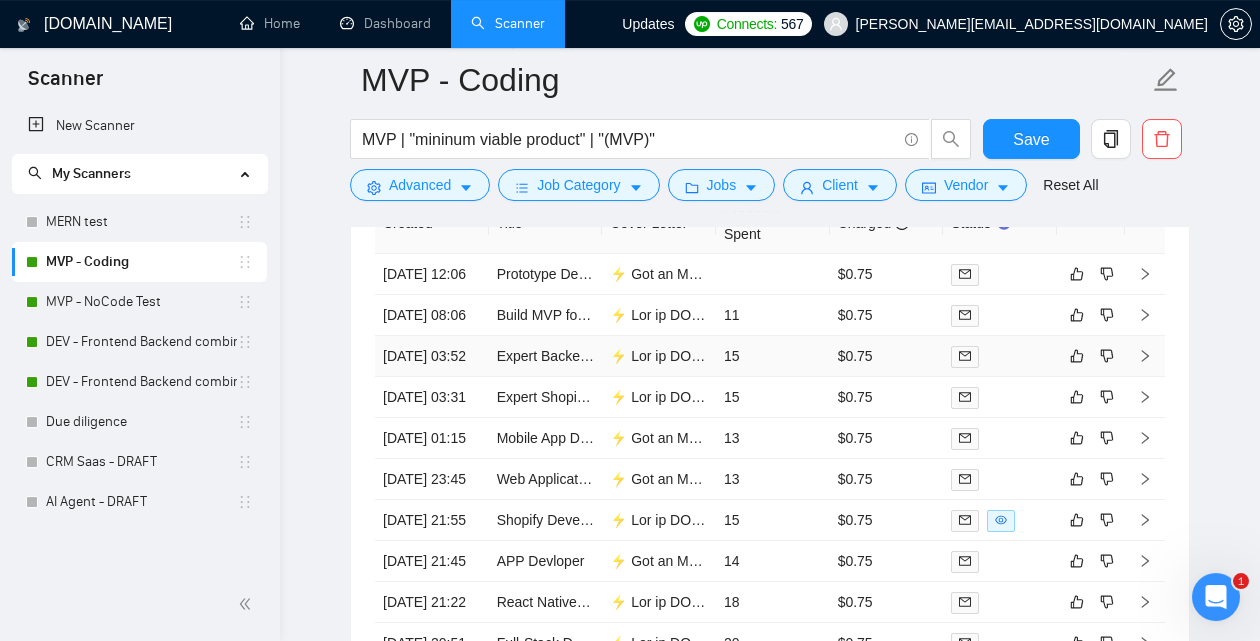 click on "15" at bounding box center [773, 356] 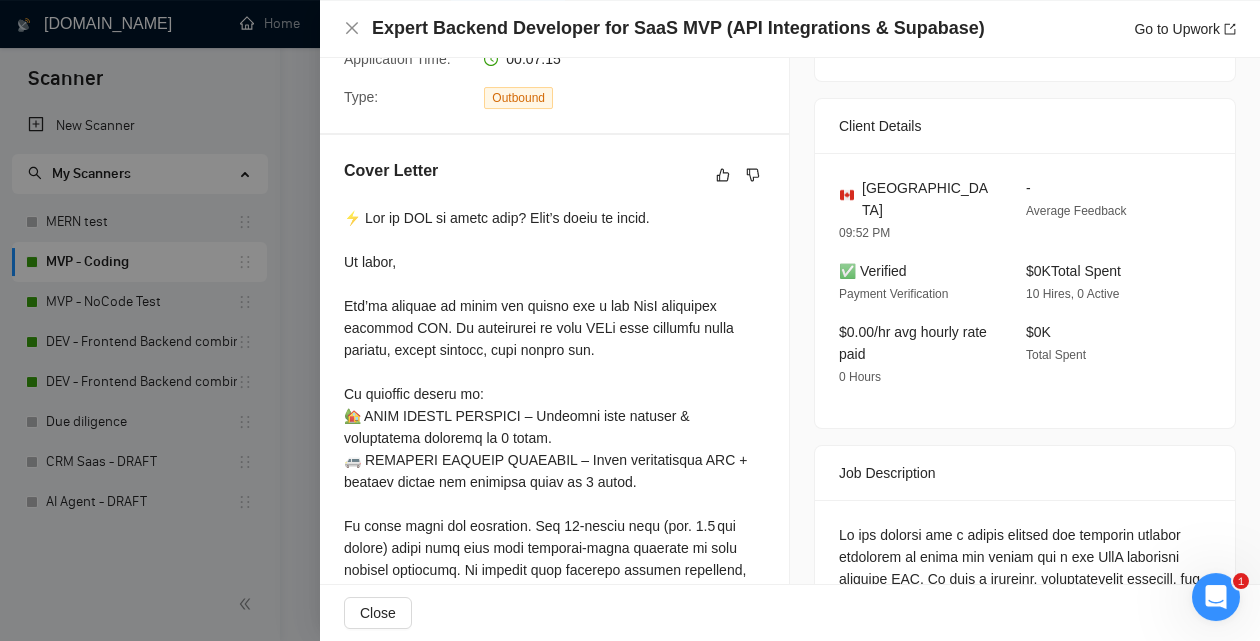 scroll, scrollTop: 423, scrollLeft: 0, axis: vertical 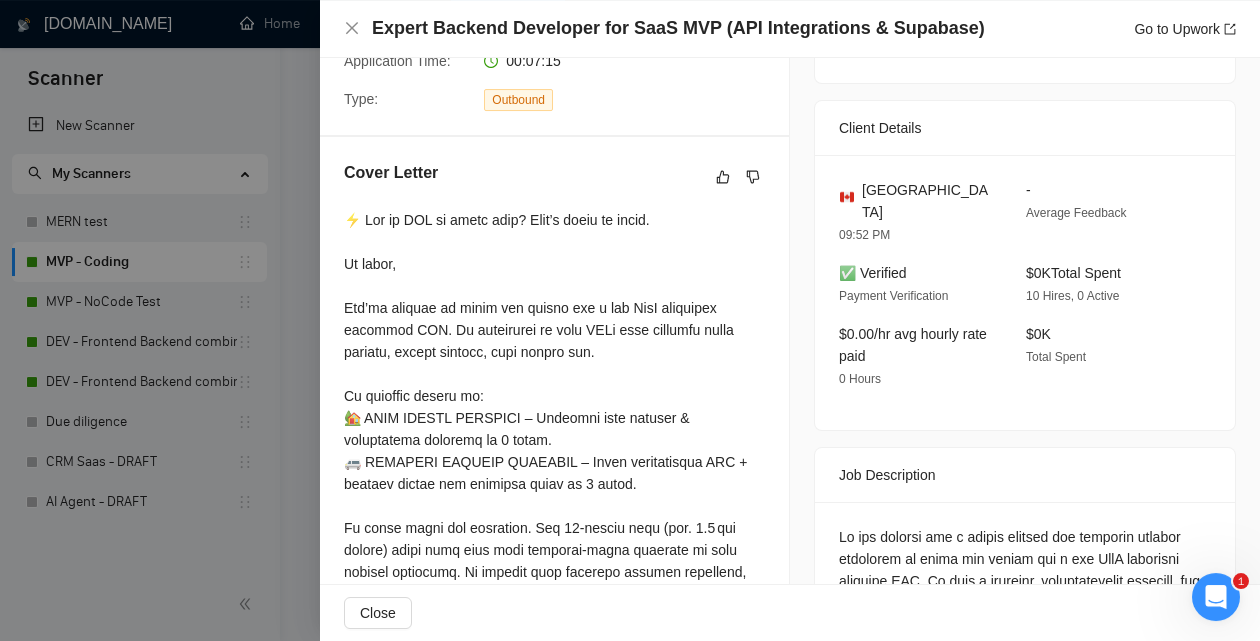 click at bounding box center [630, 320] 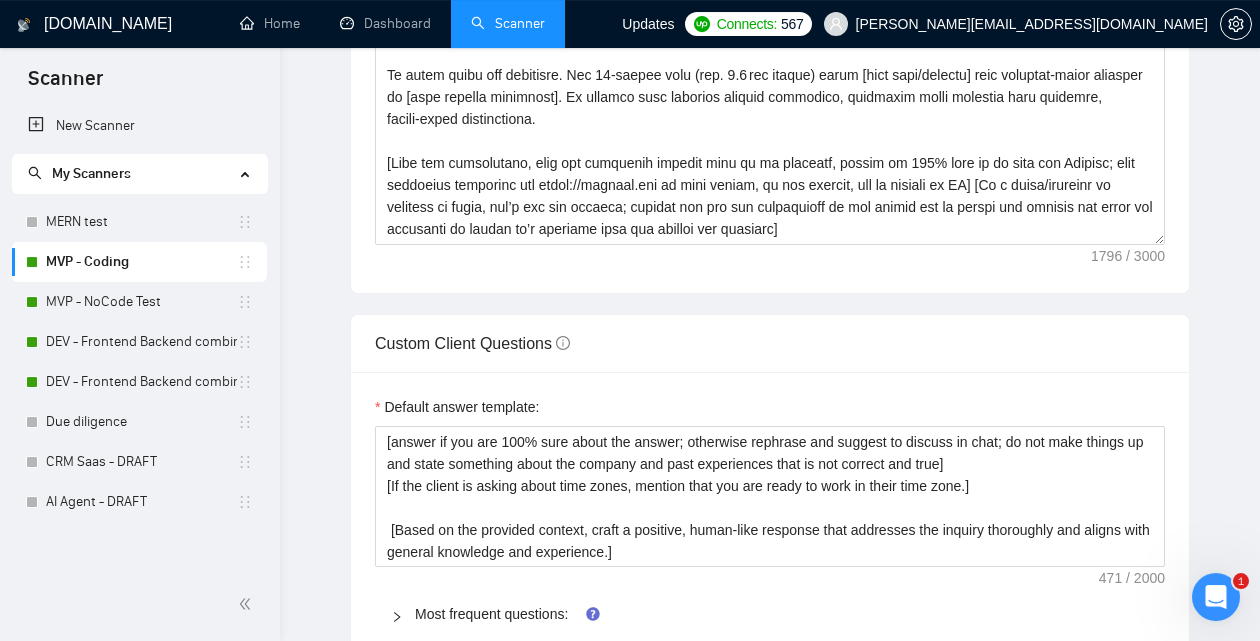 scroll, scrollTop: 0, scrollLeft: 0, axis: both 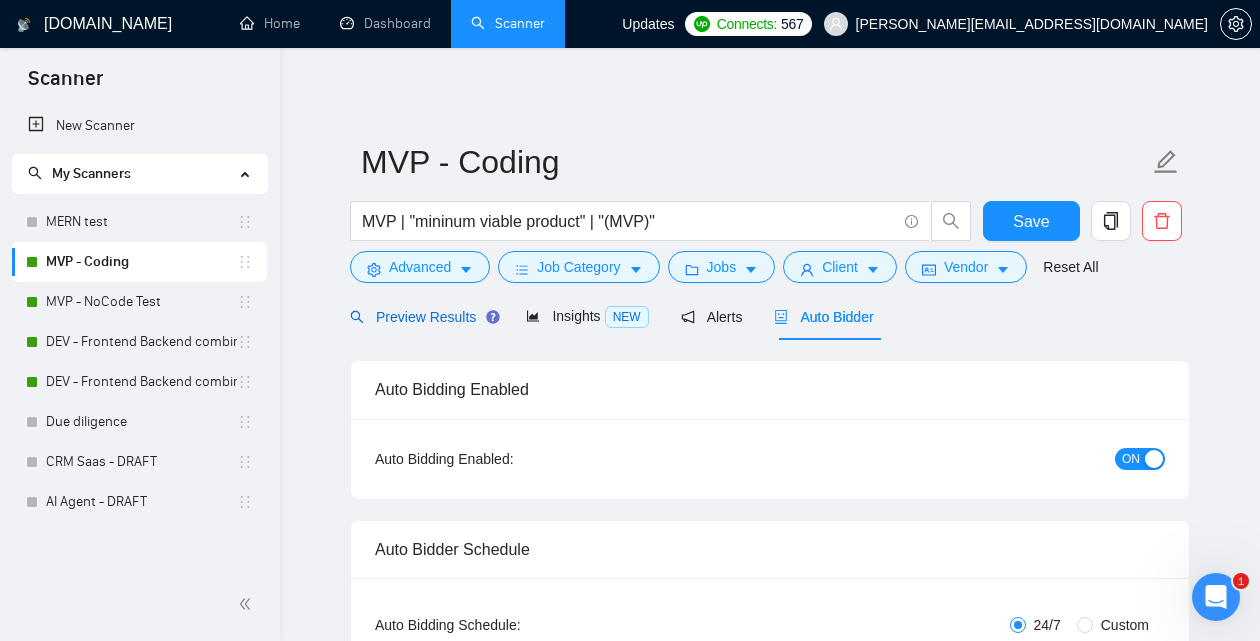 click on "Preview Results" at bounding box center [422, 317] 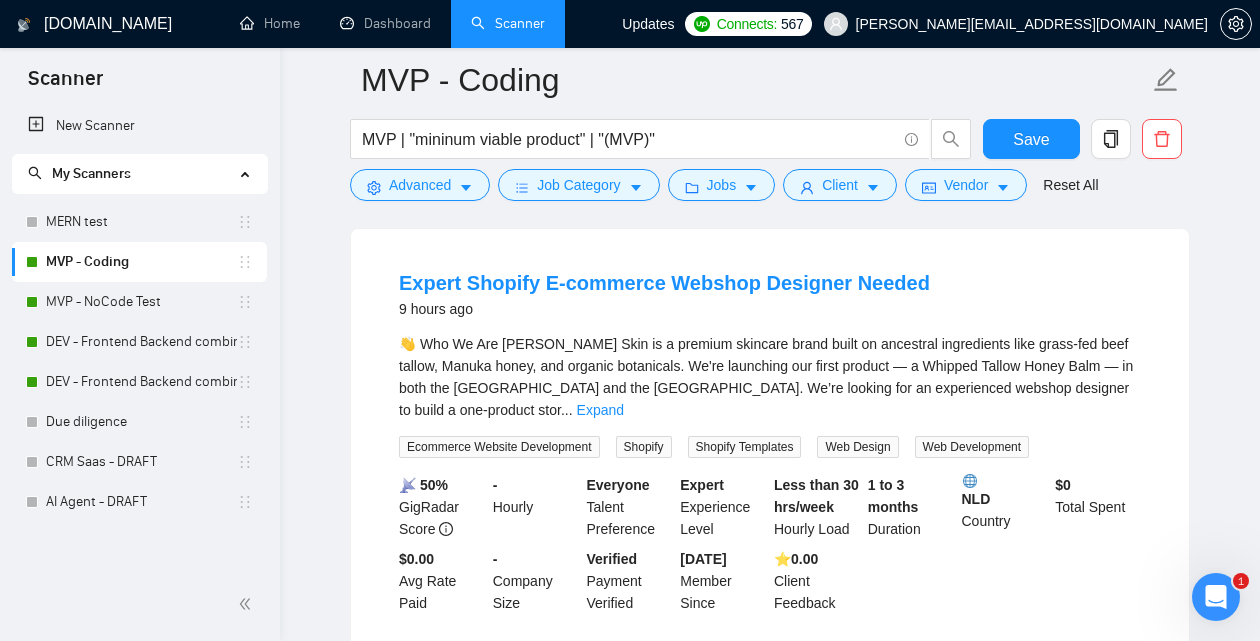 scroll, scrollTop: 1451, scrollLeft: 0, axis: vertical 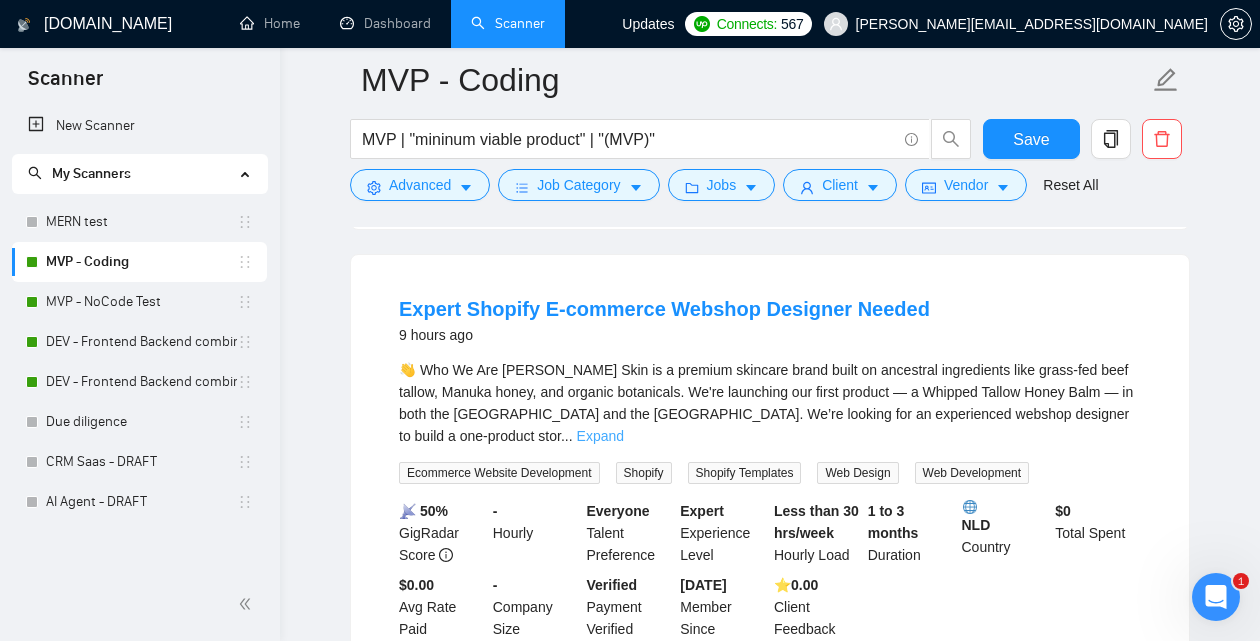 click on "Expand" at bounding box center (600, 436) 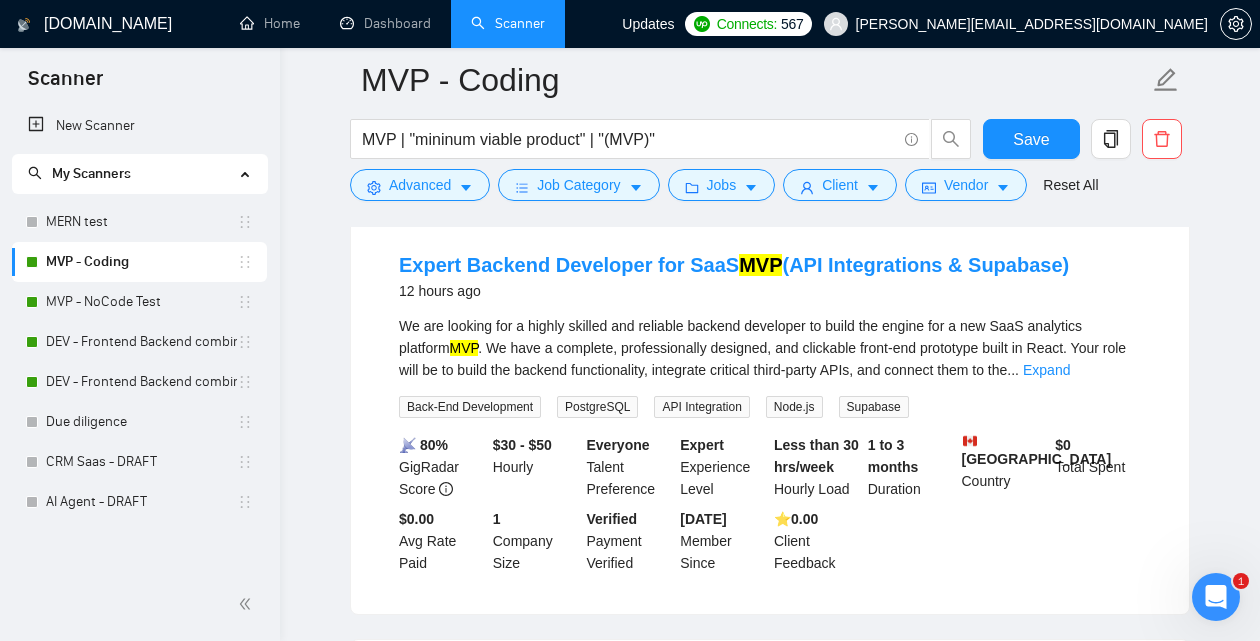 scroll, scrollTop: 2642, scrollLeft: 0, axis: vertical 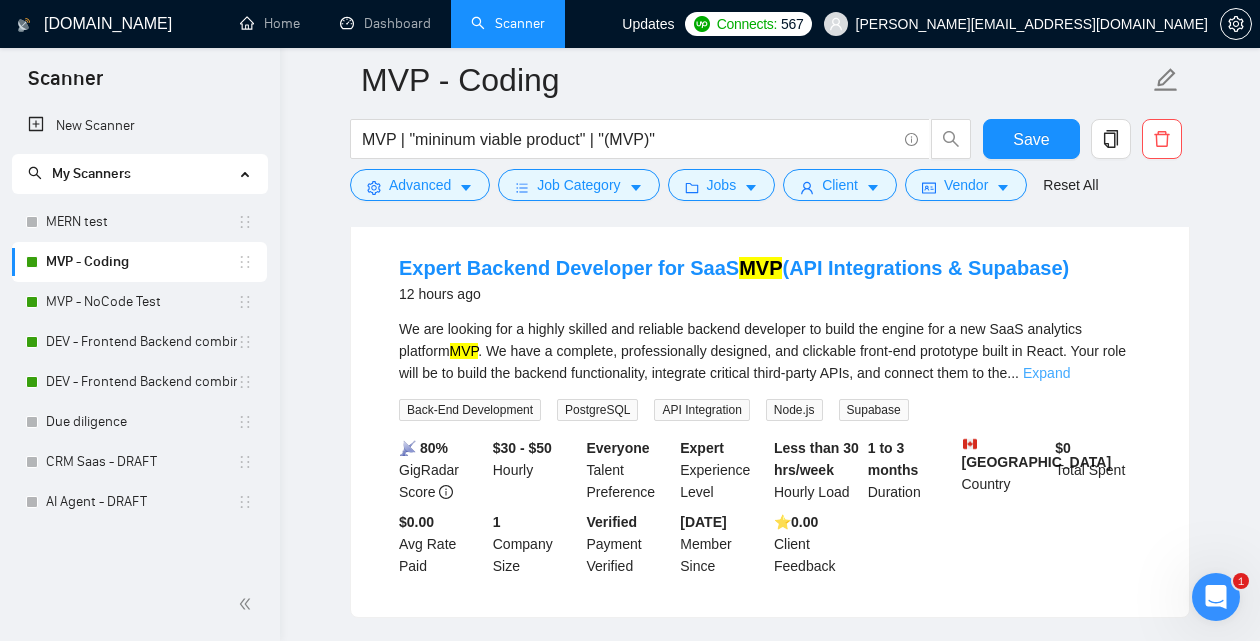 click on "Expand" at bounding box center [1046, 373] 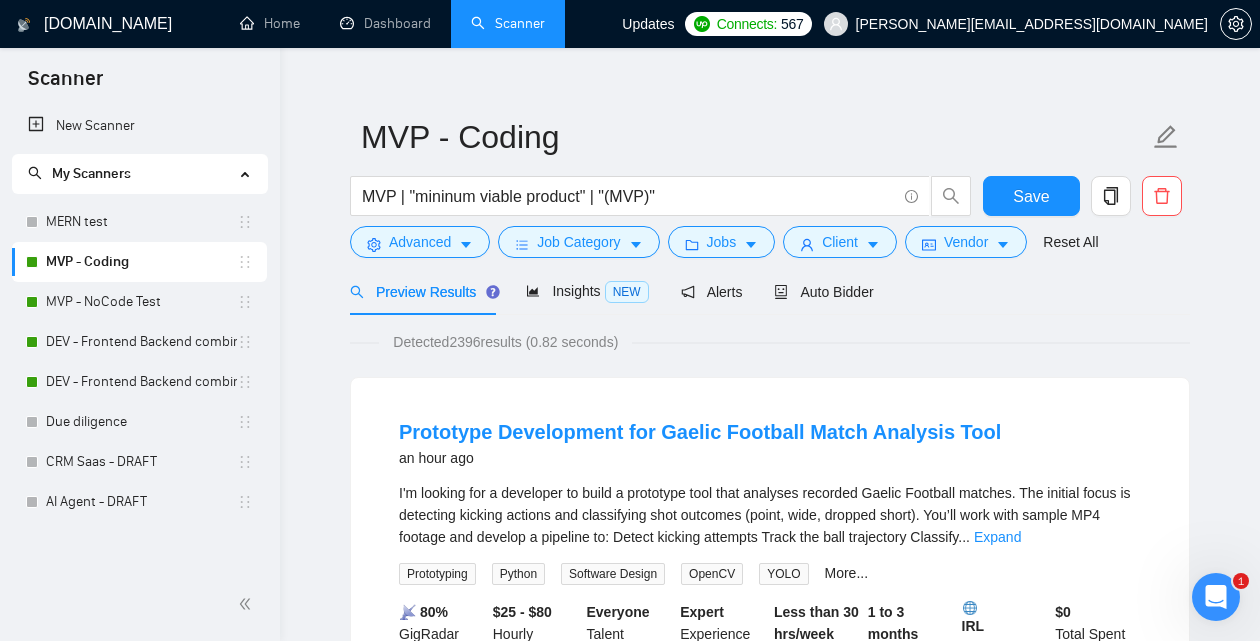 scroll, scrollTop: 0, scrollLeft: 0, axis: both 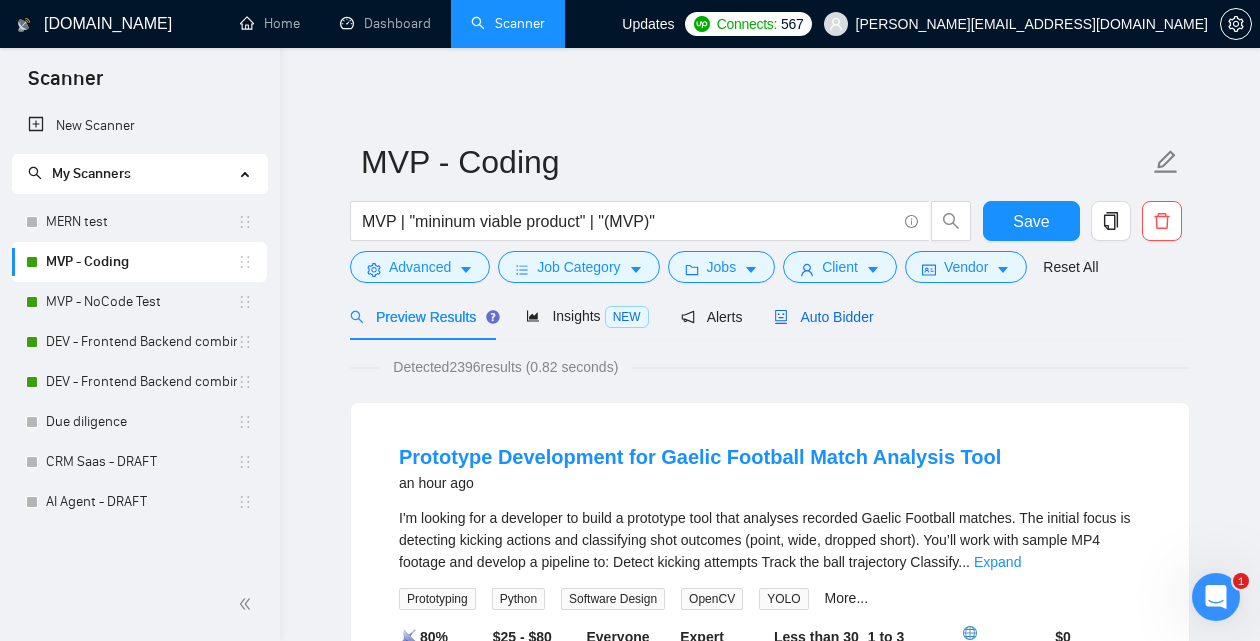 click on "Auto Bidder" at bounding box center (823, 317) 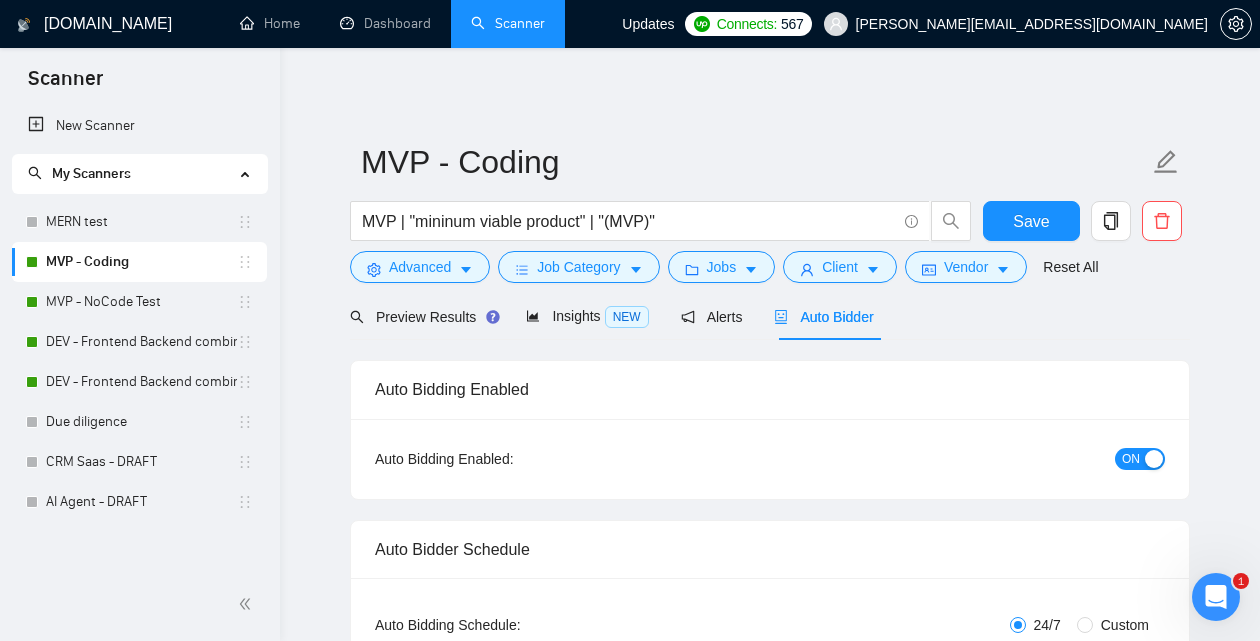 type 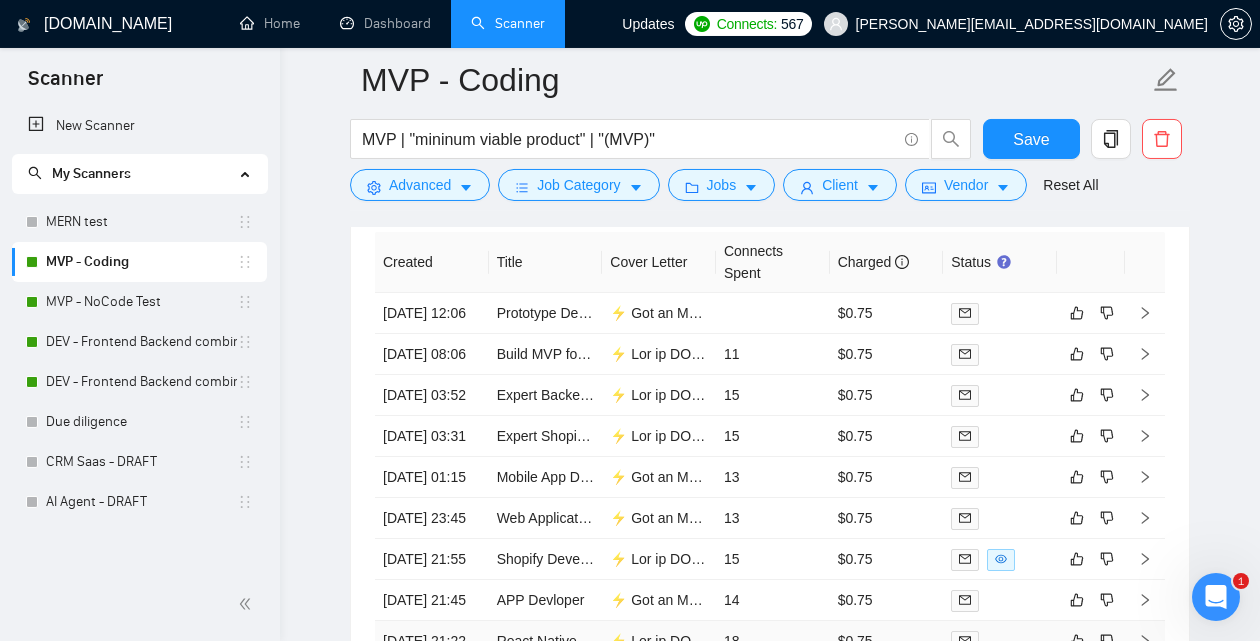 scroll, scrollTop: 4597, scrollLeft: 0, axis: vertical 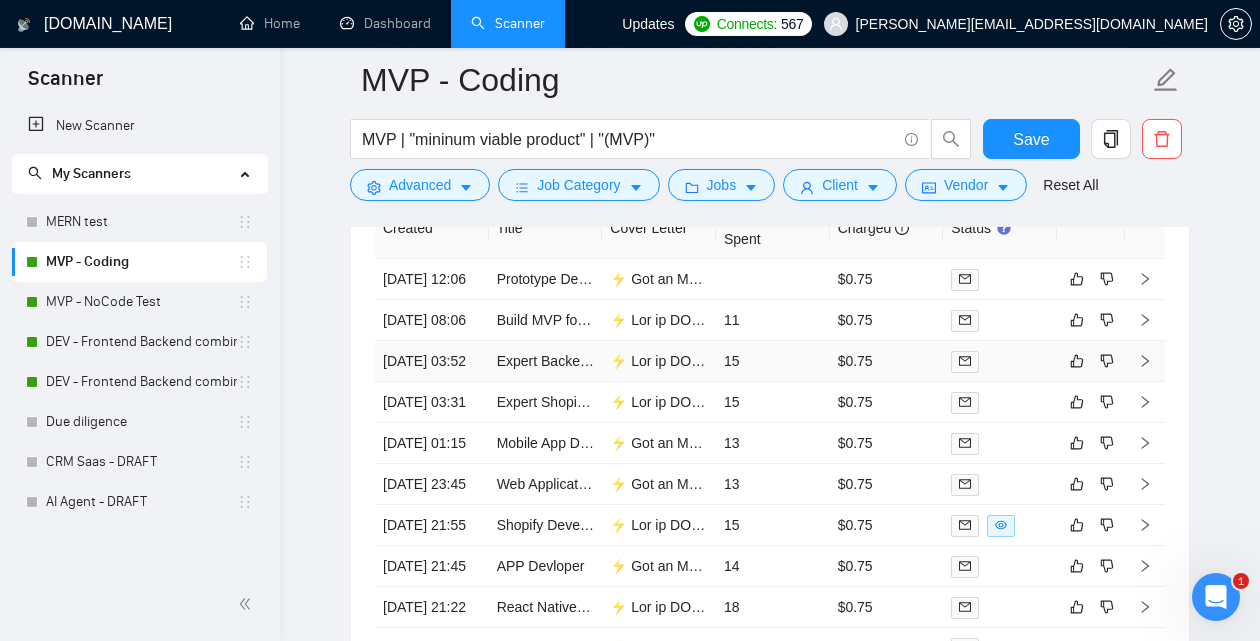 click at bounding box center (659, 361) 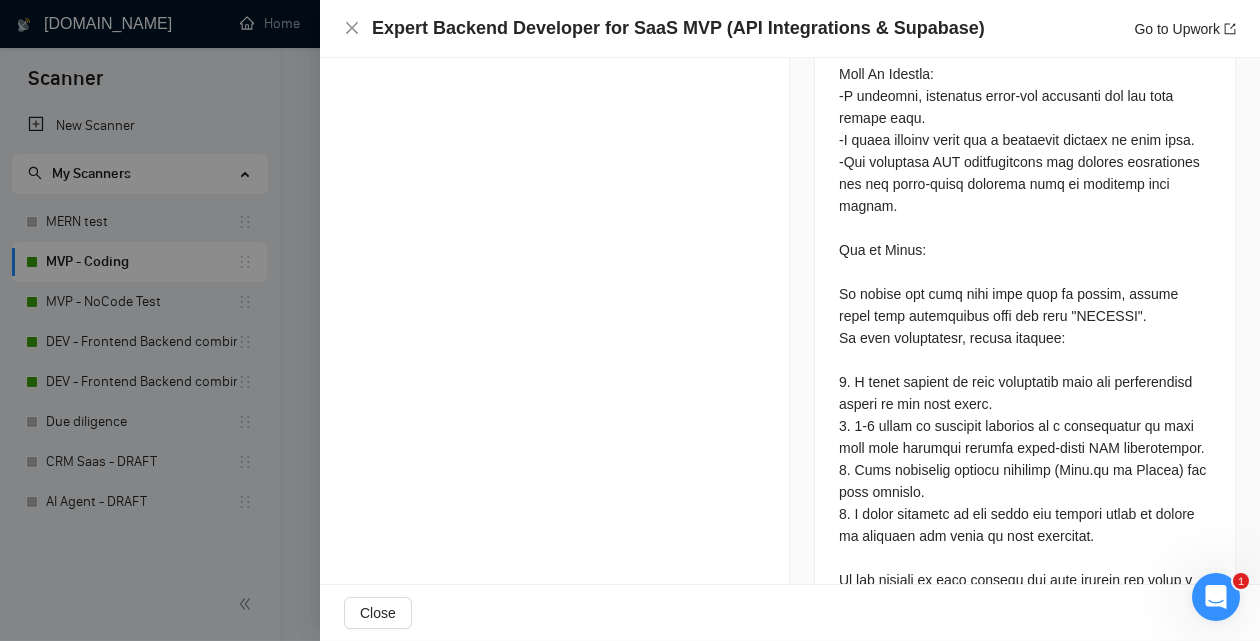 scroll, scrollTop: 2638, scrollLeft: 0, axis: vertical 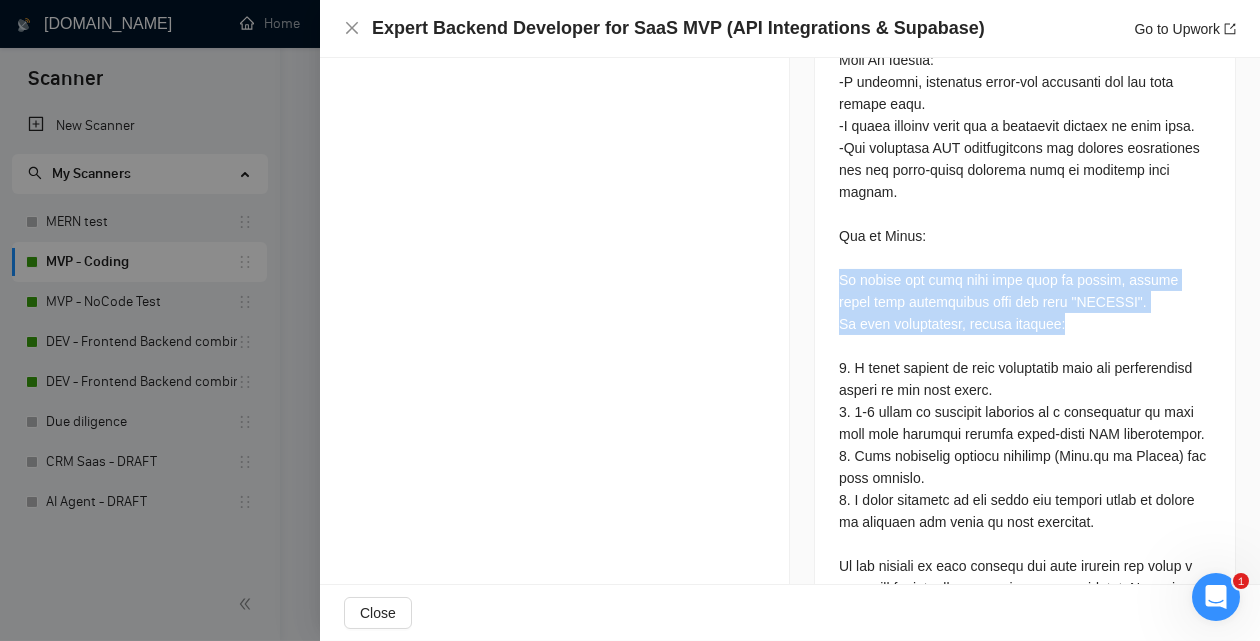 drag, startPoint x: 1067, startPoint y: 322, endPoint x: 815, endPoint y: 281, distance: 255.31354 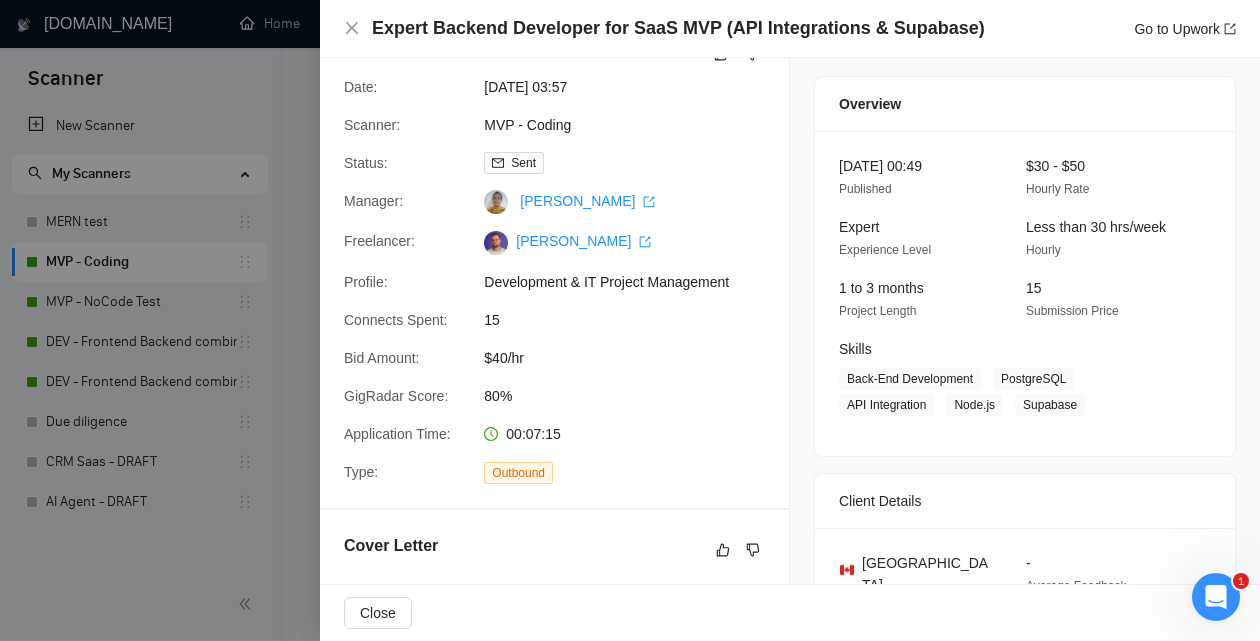 scroll, scrollTop: 0, scrollLeft: 0, axis: both 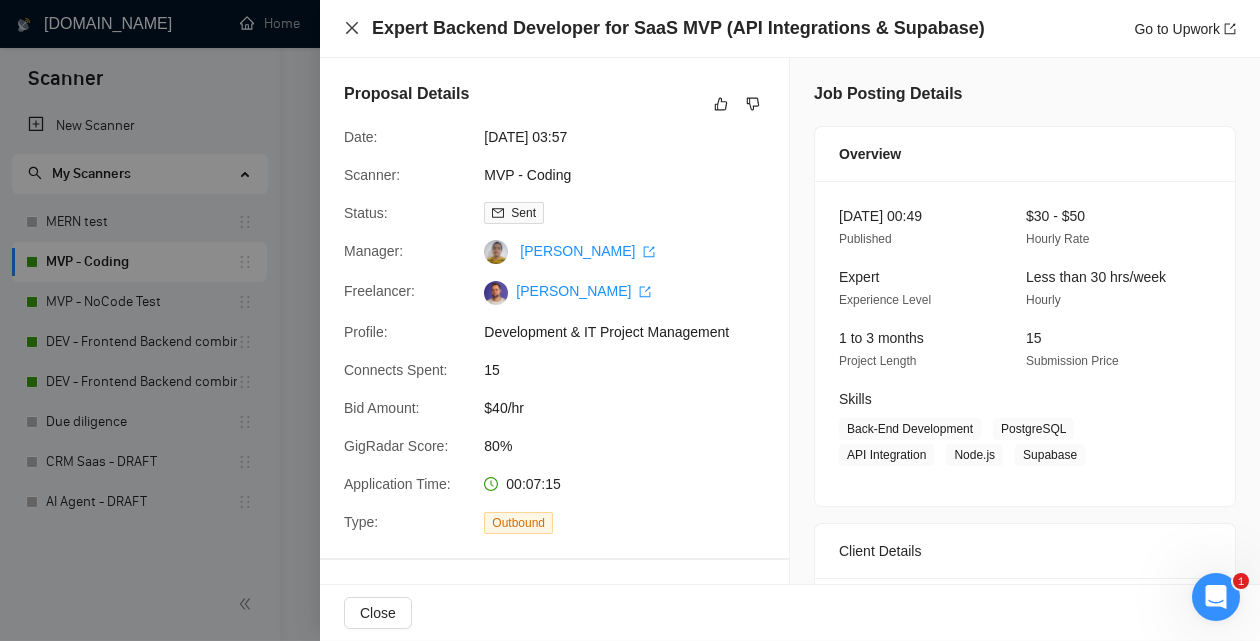 click 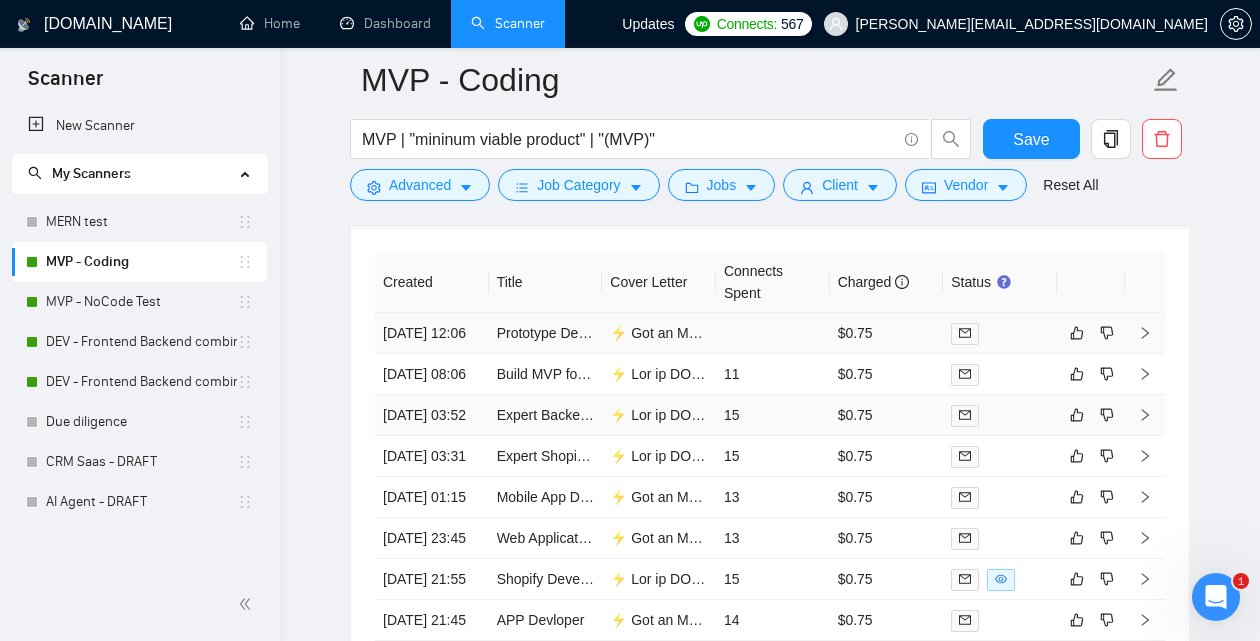 scroll, scrollTop: 4545, scrollLeft: 0, axis: vertical 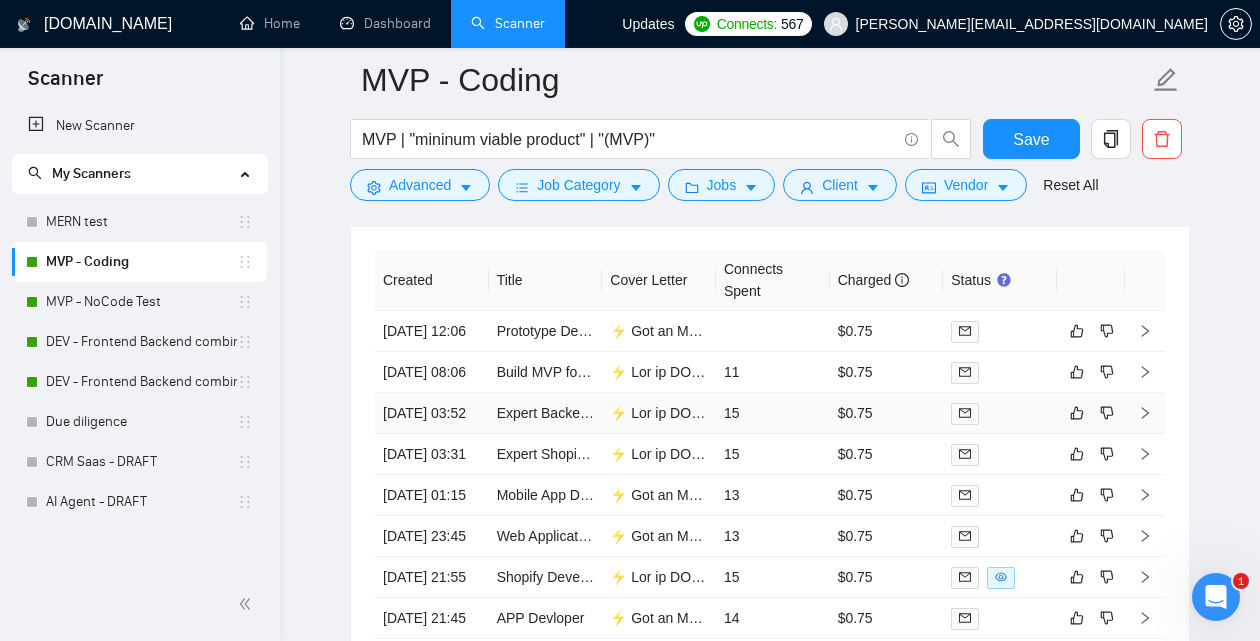 click on "Expert Backend Developer for SaaS MVP (API Integrations & Supabase)" at bounding box center [546, 413] 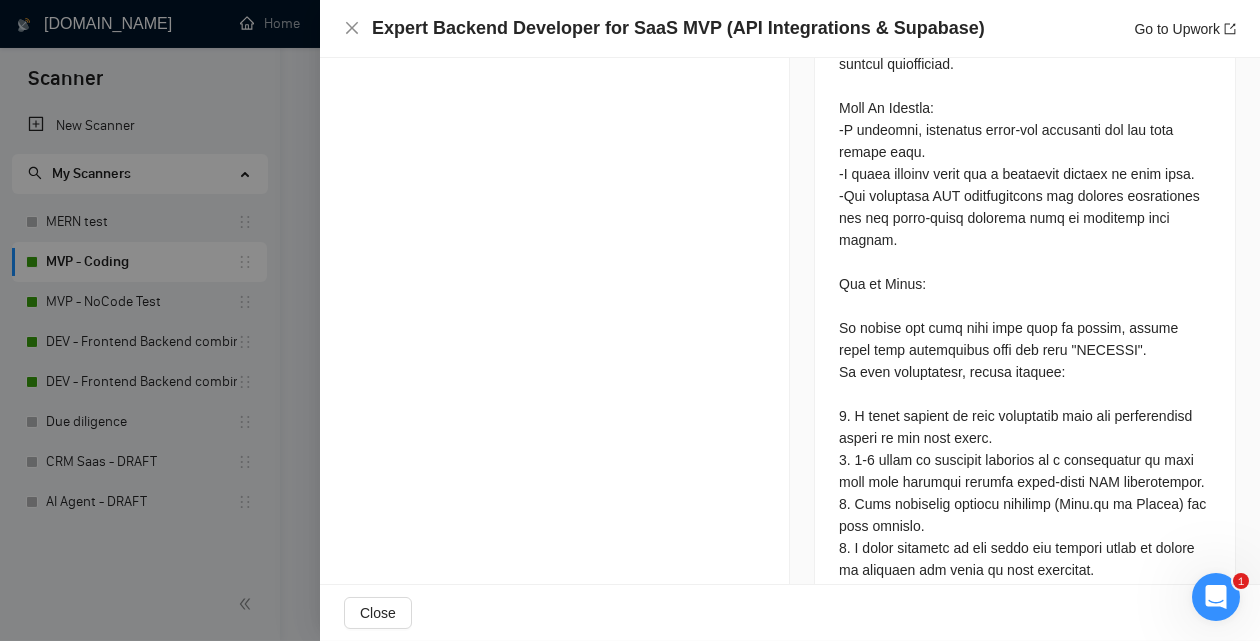 scroll, scrollTop: 2589, scrollLeft: 0, axis: vertical 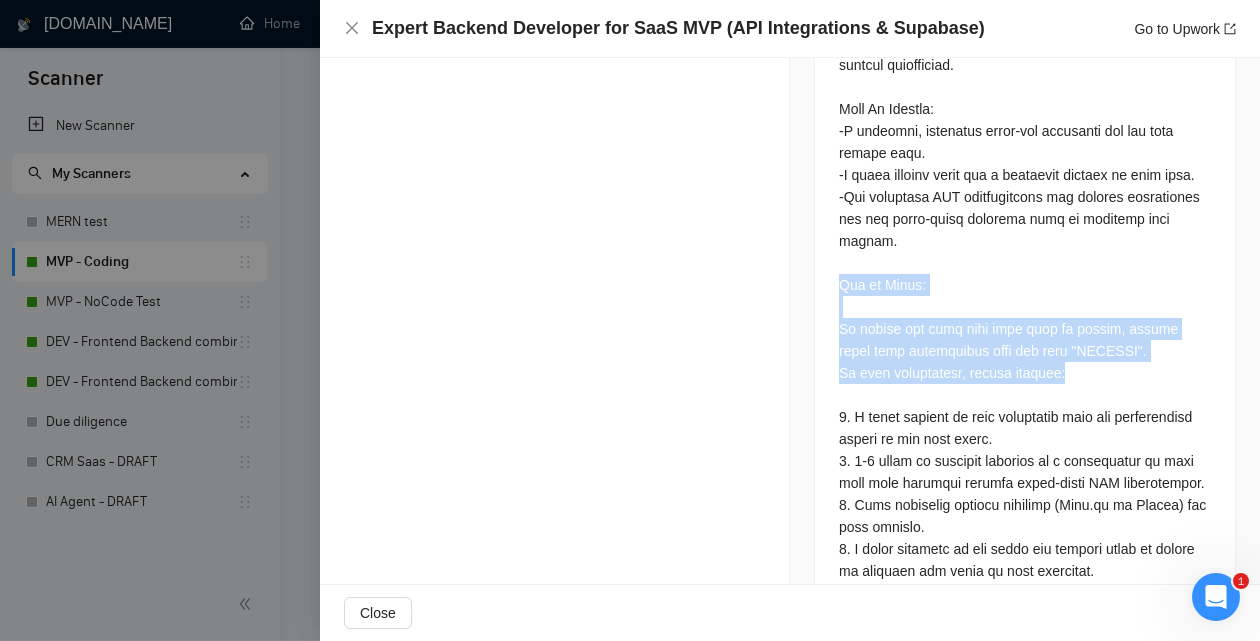 drag, startPoint x: 838, startPoint y: 282, endPoint x: 1095, endPoint y: 373, distance: 272.63528 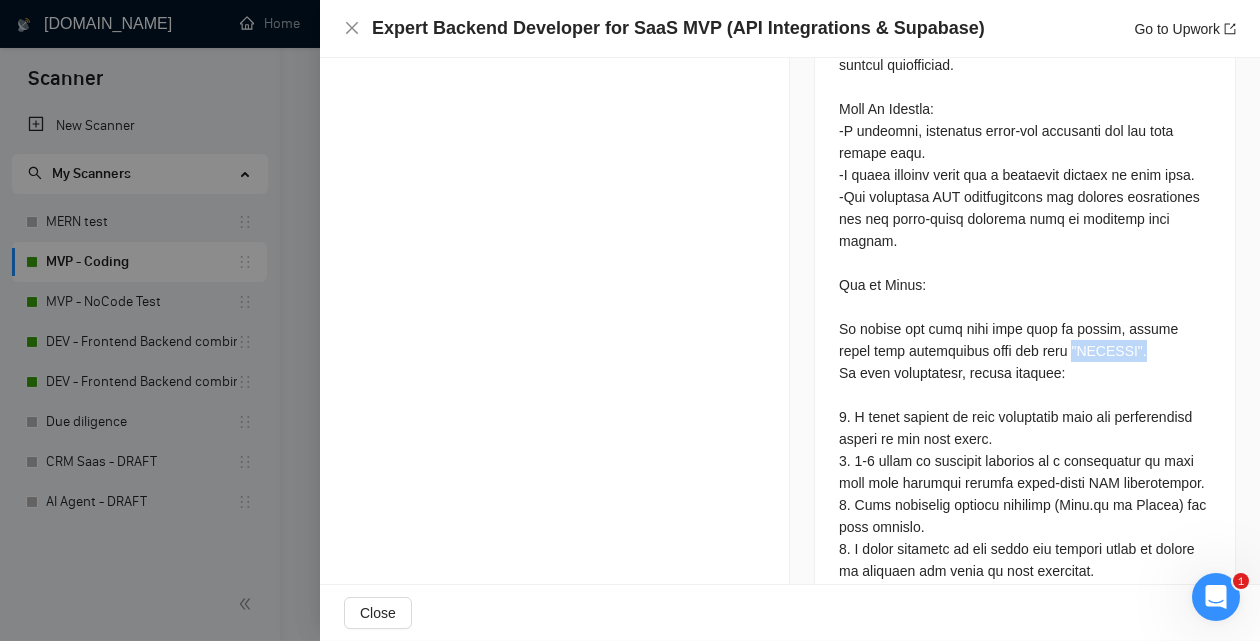 drag, startPoint x: 1120, startPoint y: 355, endPoint x: 1035, endPoint y: 347, distance: 85.37564 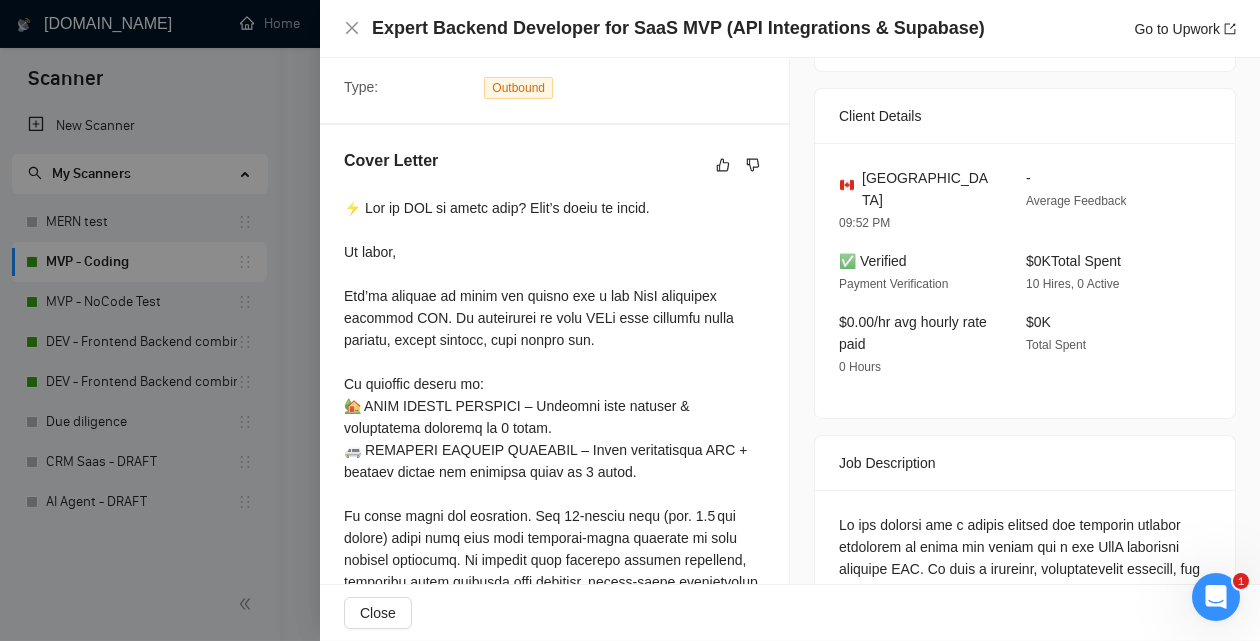 scroll, scrollTop: 421, scrollLeft: 0, axis: vertical 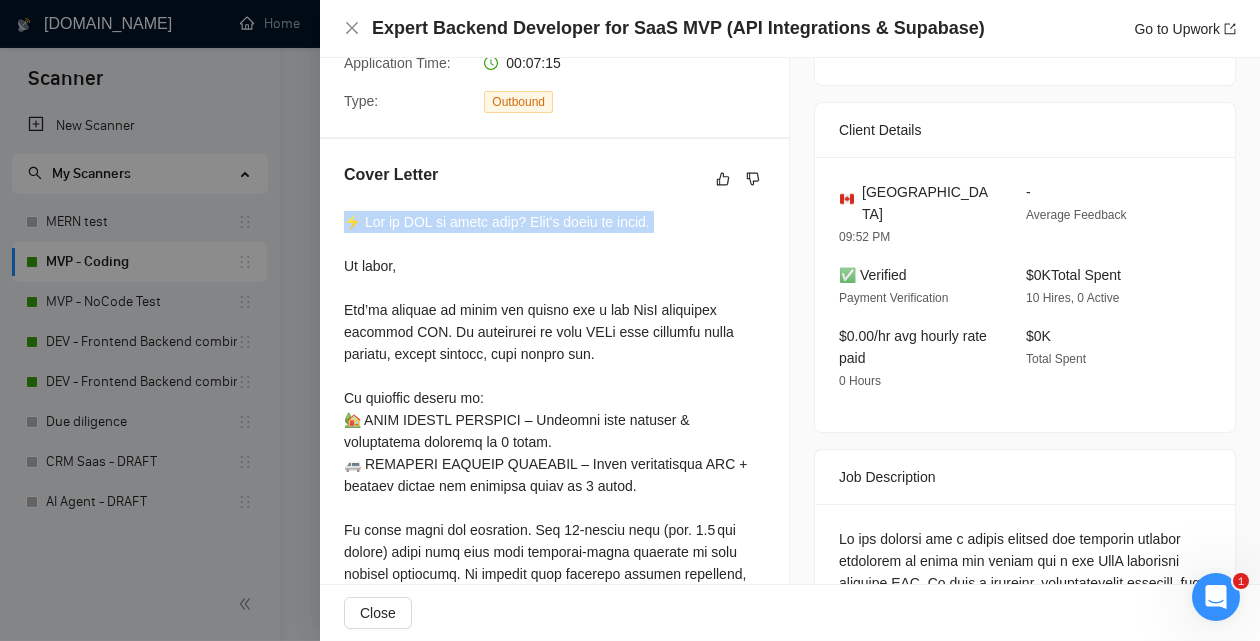 drag, startPoint x: 344, startPoint y: 221, endPoint x: 669, endPoint y: 239, distance: 325.49808 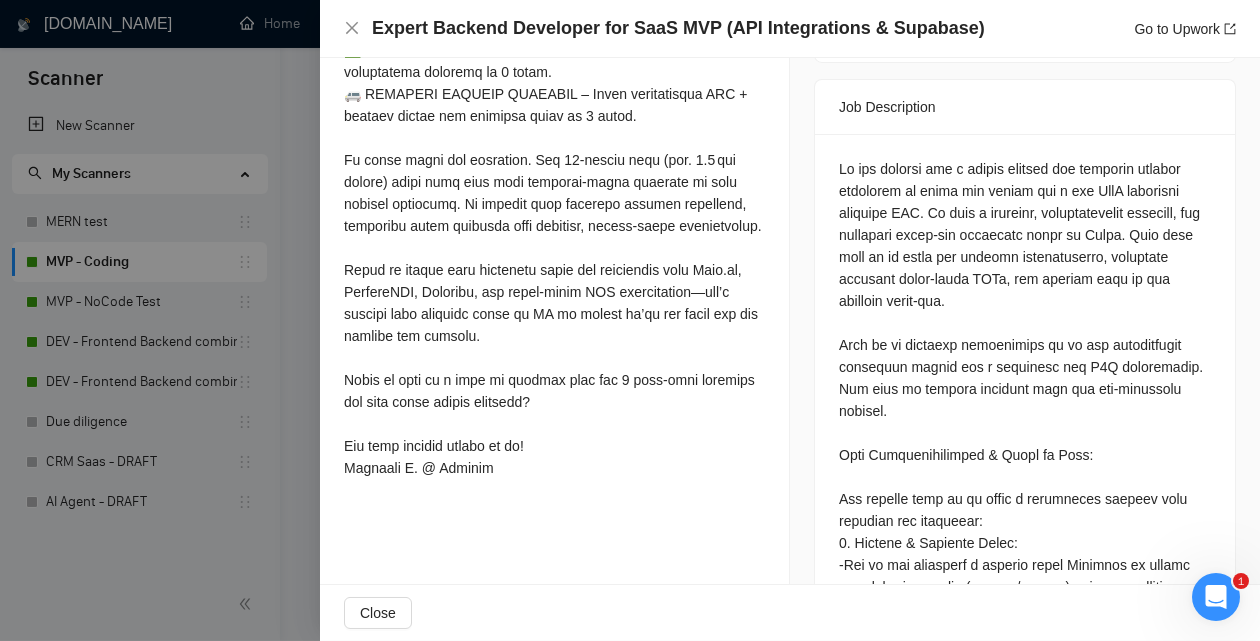 scroll, scrollTop: 800, scrollLeft: 0, axis: vertical 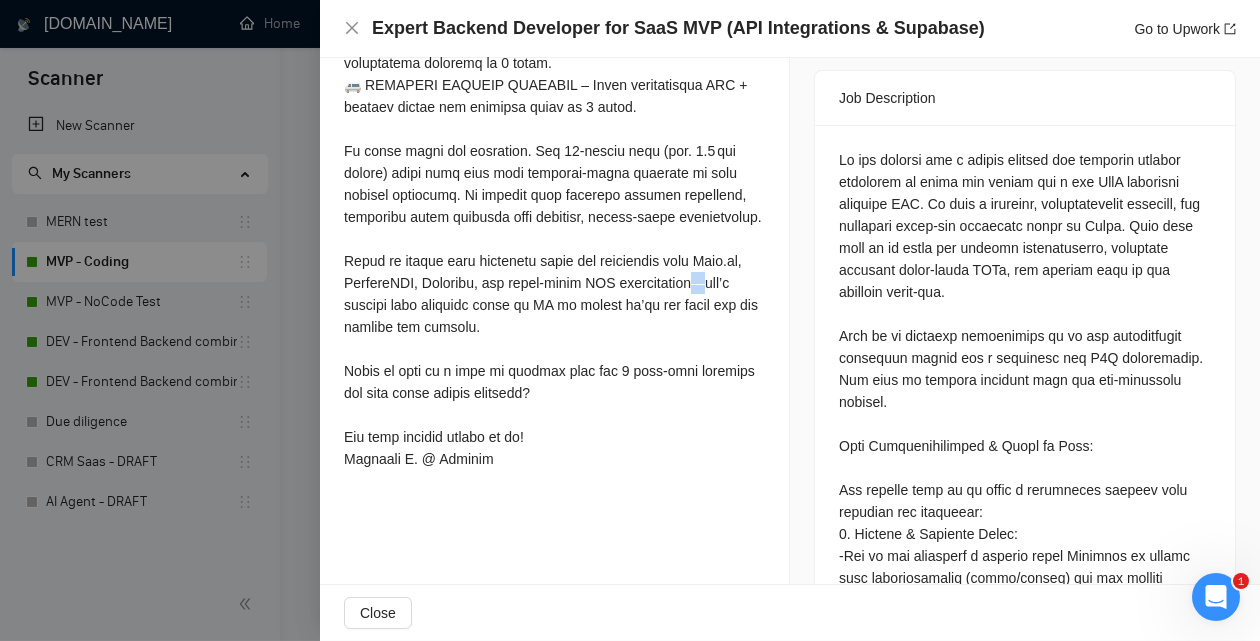 drag, startPoint x: 354, startPoint y: 303, endPoint x: 340, endPoint y: 304, distance: 14.035668 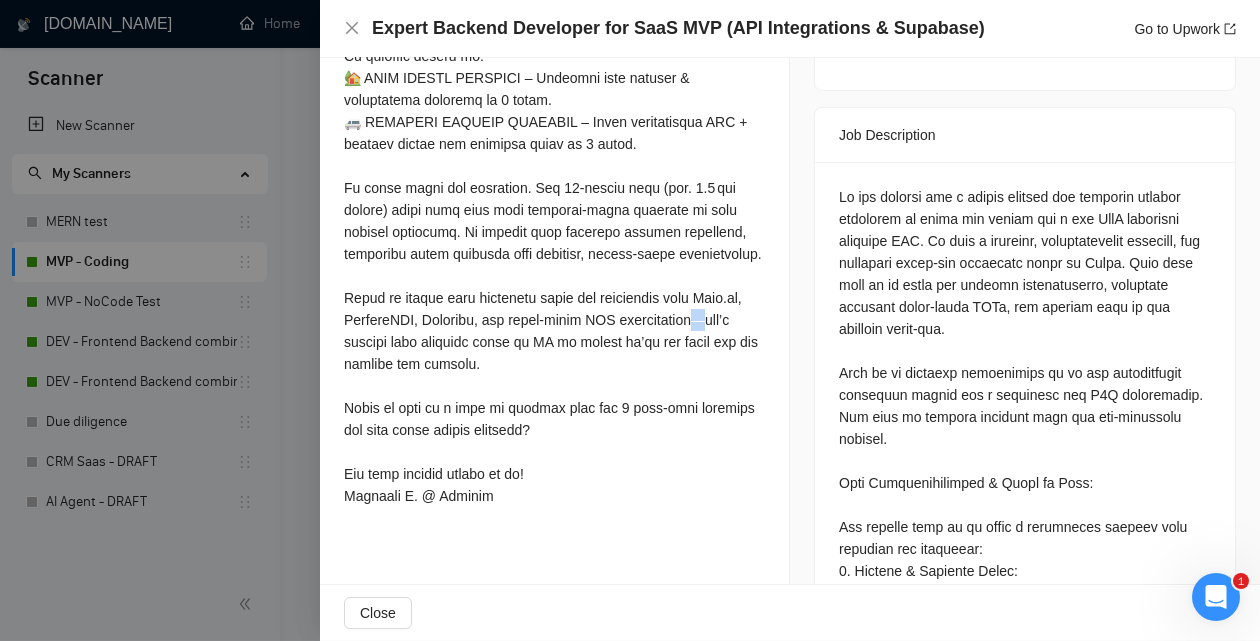 scroll, scrollTop: 783, scrollLeft: 0, axis: vertical 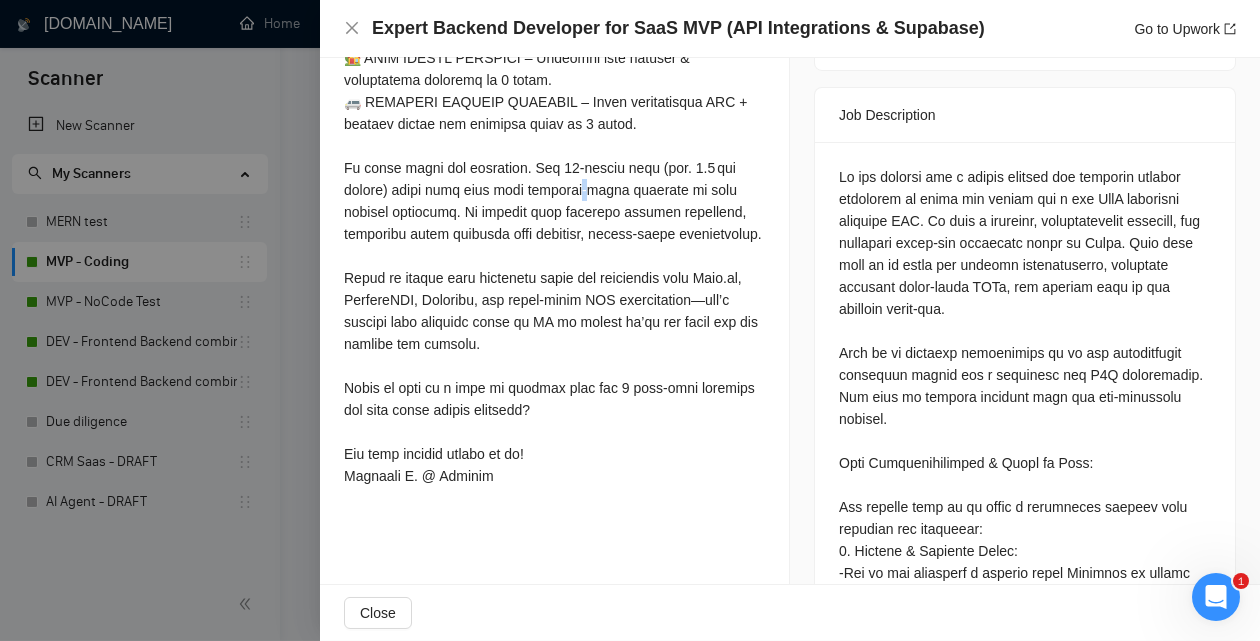 click at bounding box center (554, 168) 